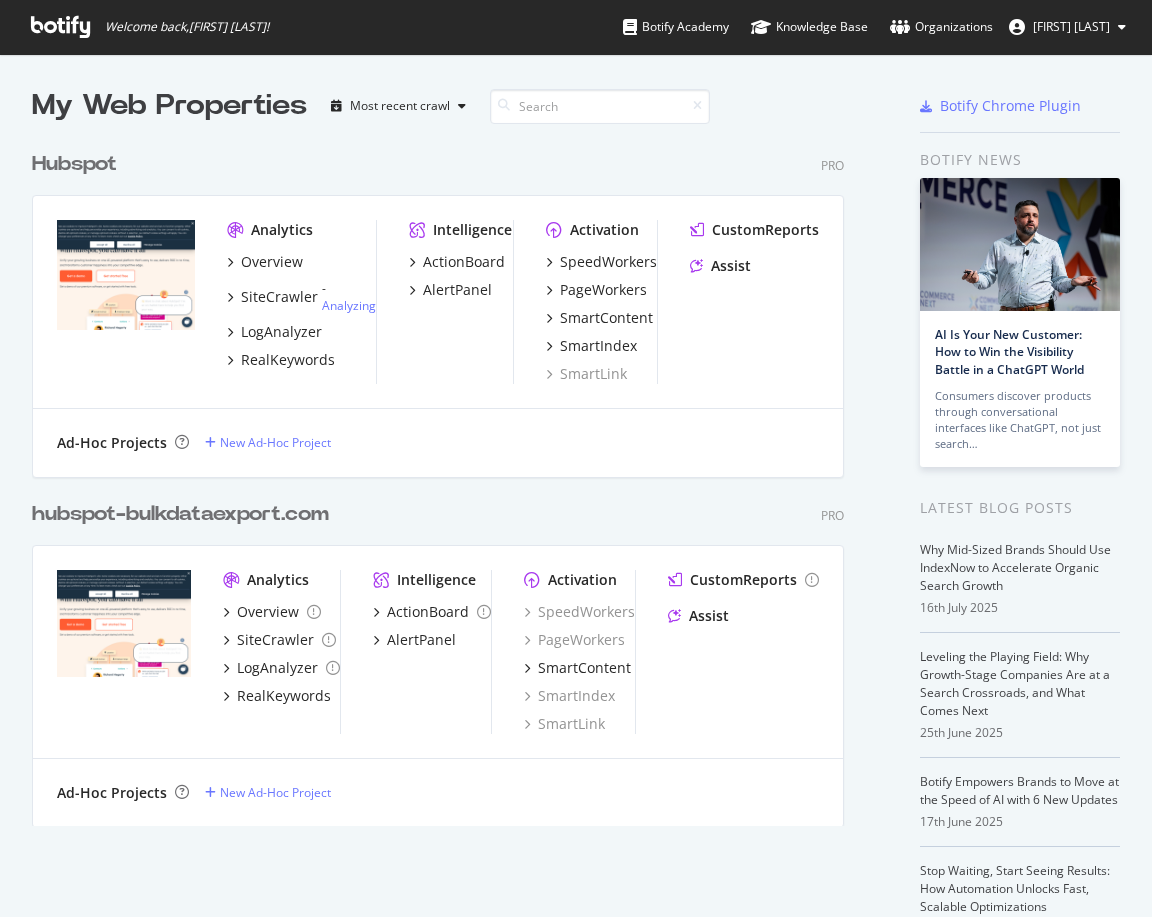 scroll, scrollTop: 0, scrollLeft: 0, axis: both 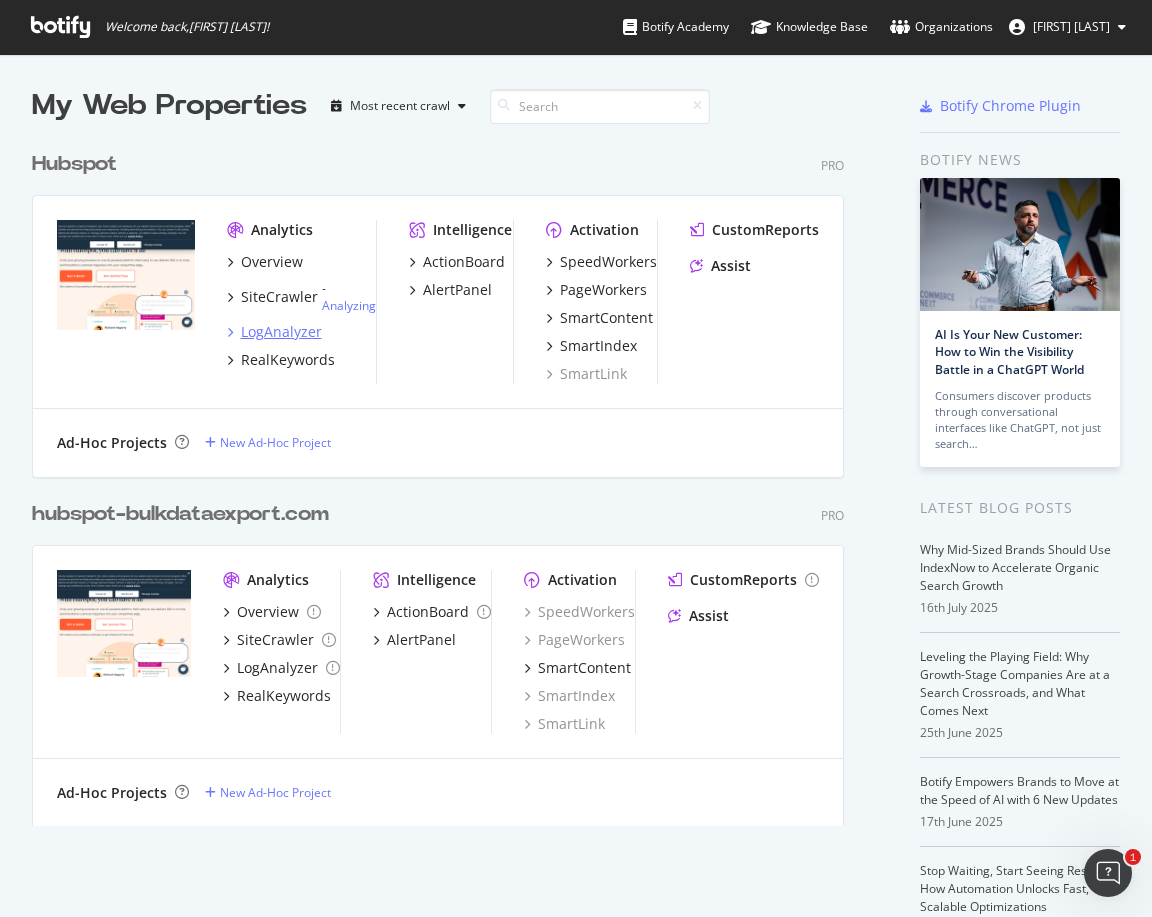 click on "LogAnalyzer" at bounding box center [281, 332] 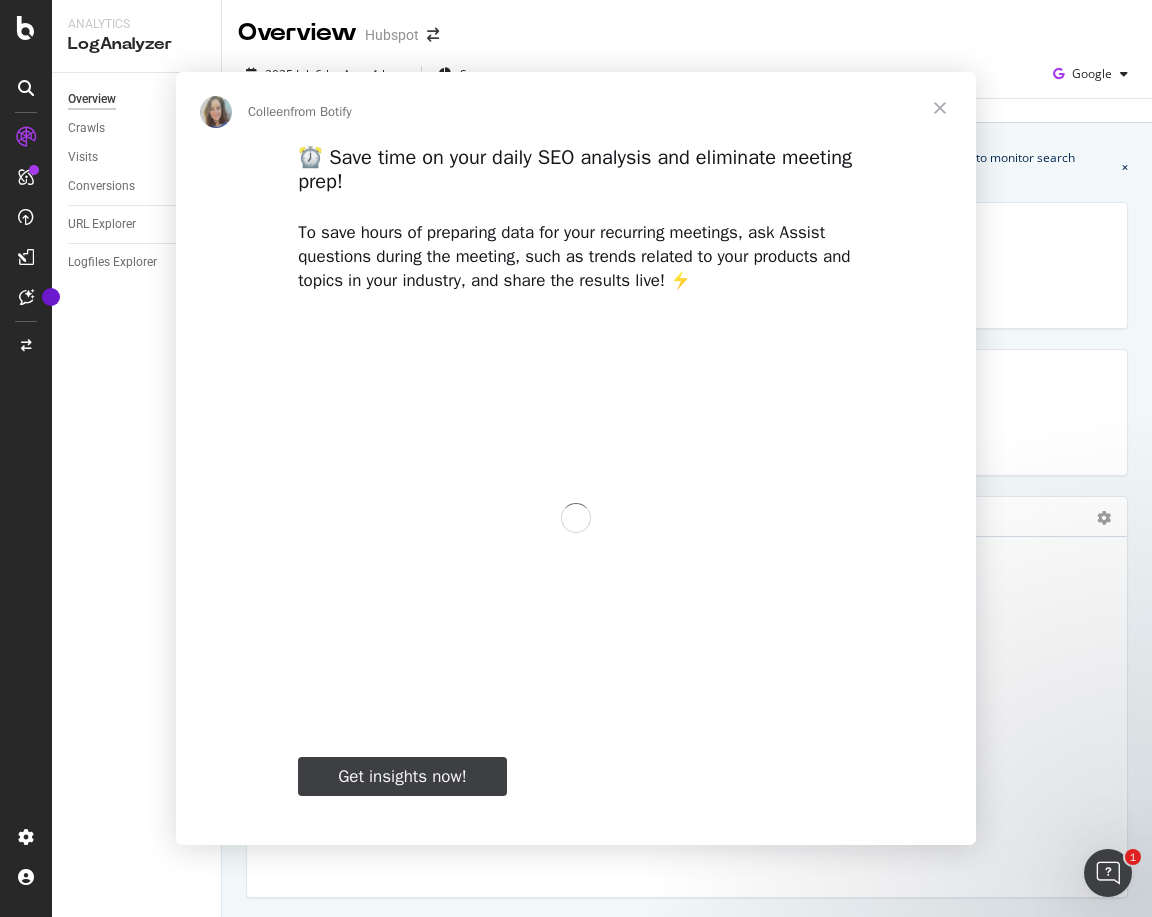scroll, scrollTop: 0, scrollLeft: 0, axis: both 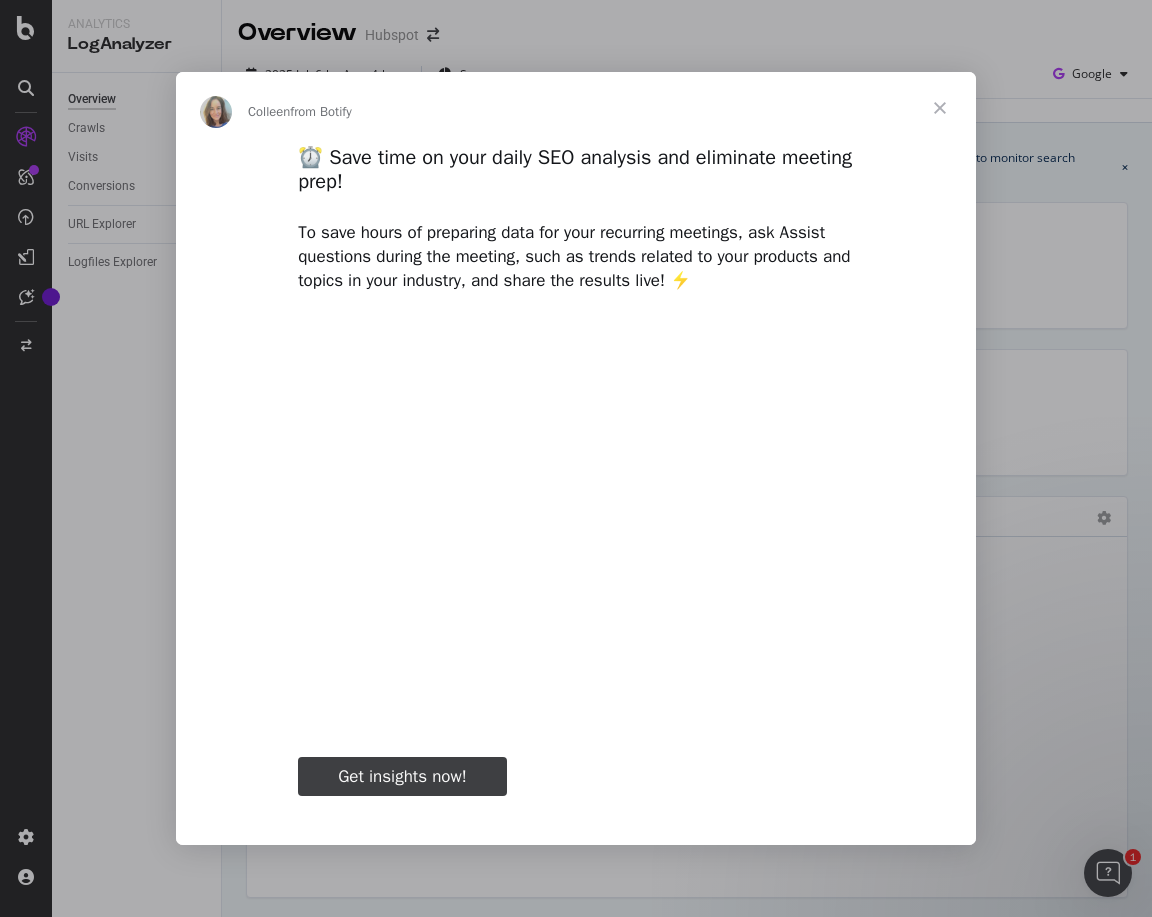 type on "21228" 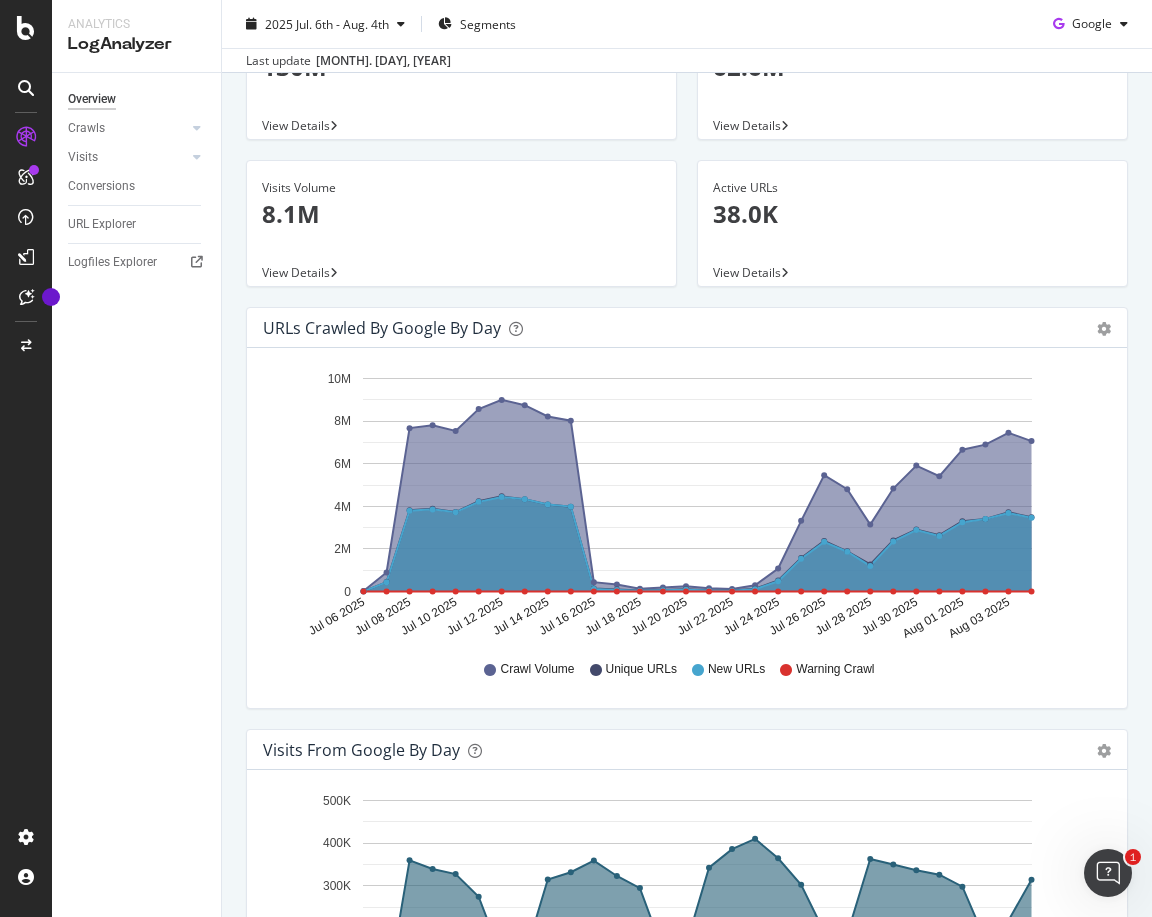 scroll, scrollTop: 0, scrollLeft: 0, axis: both 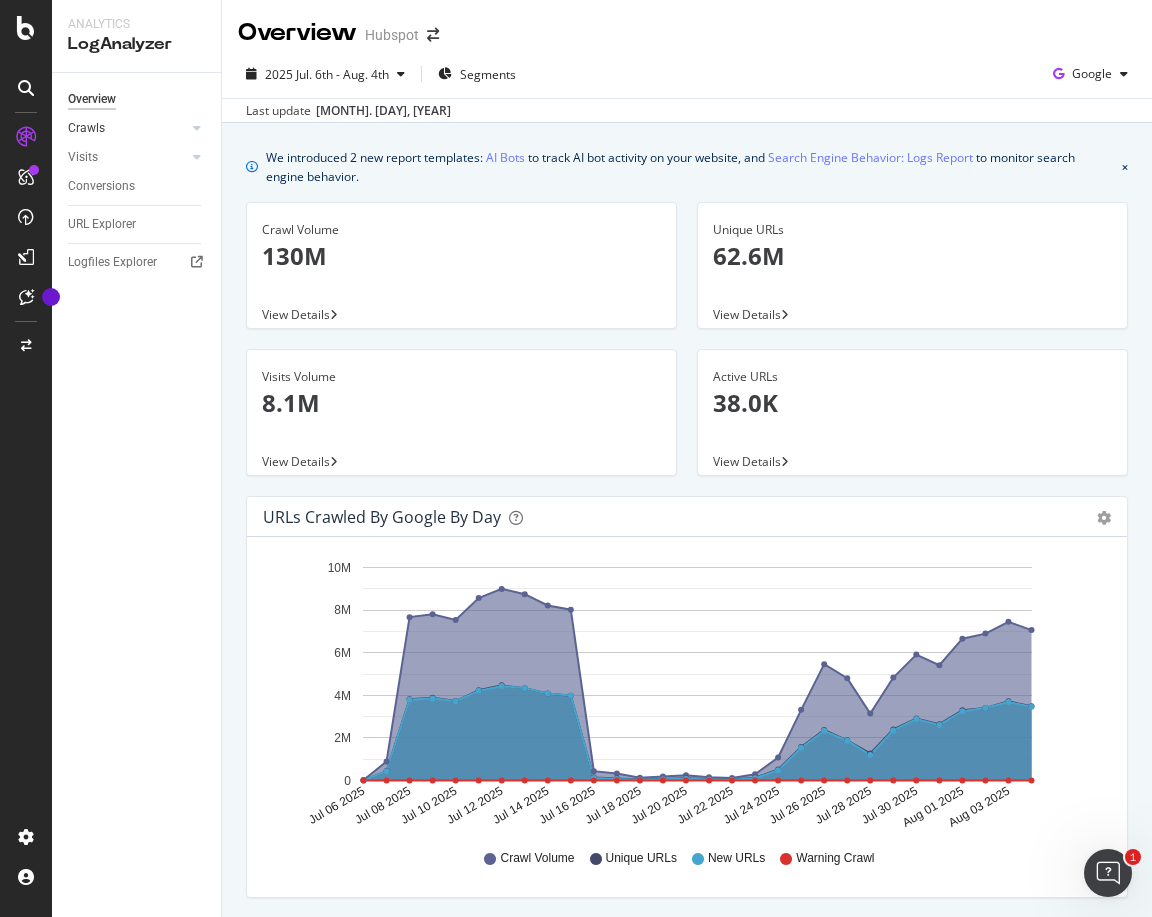 click on "Crawls" at bounding box center [127, 128] 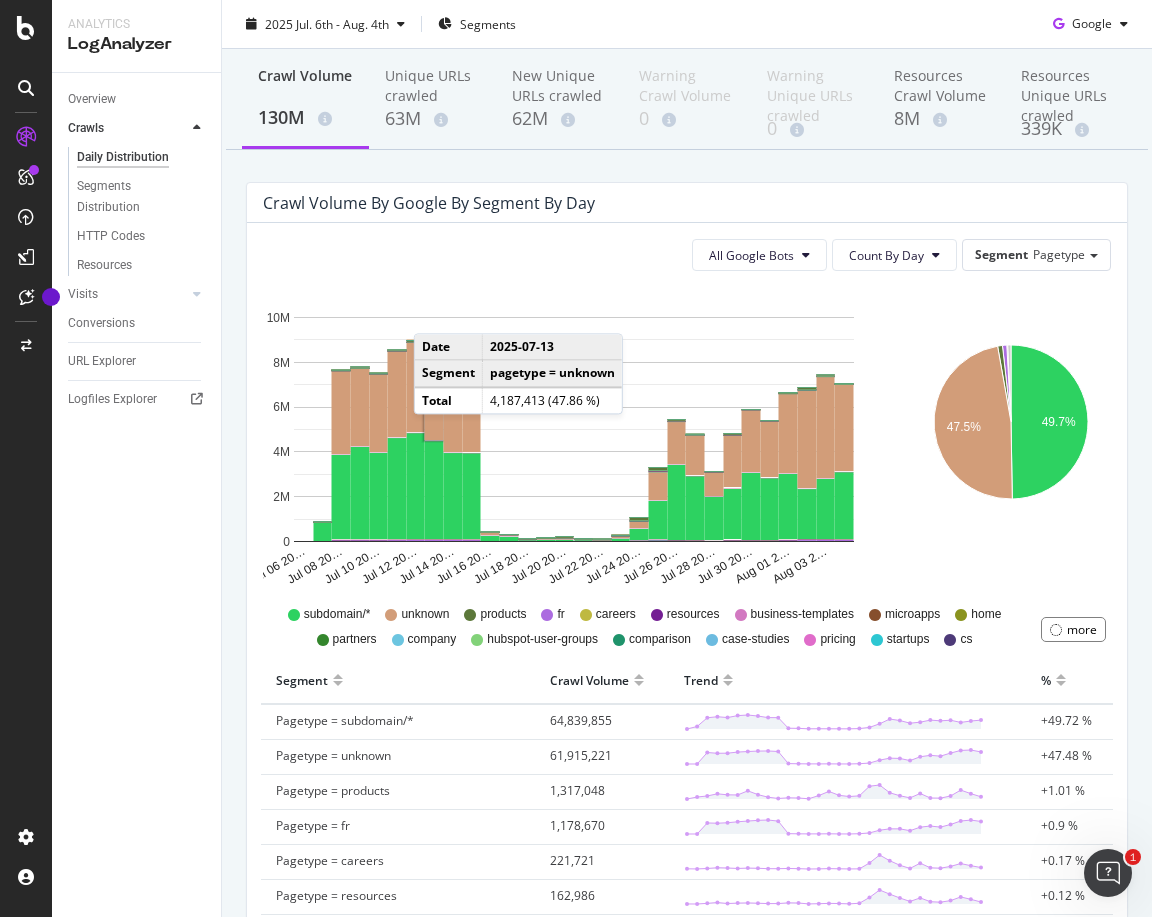scroll, scrollTop: 72, scrollLeft: 0, axis: vertical 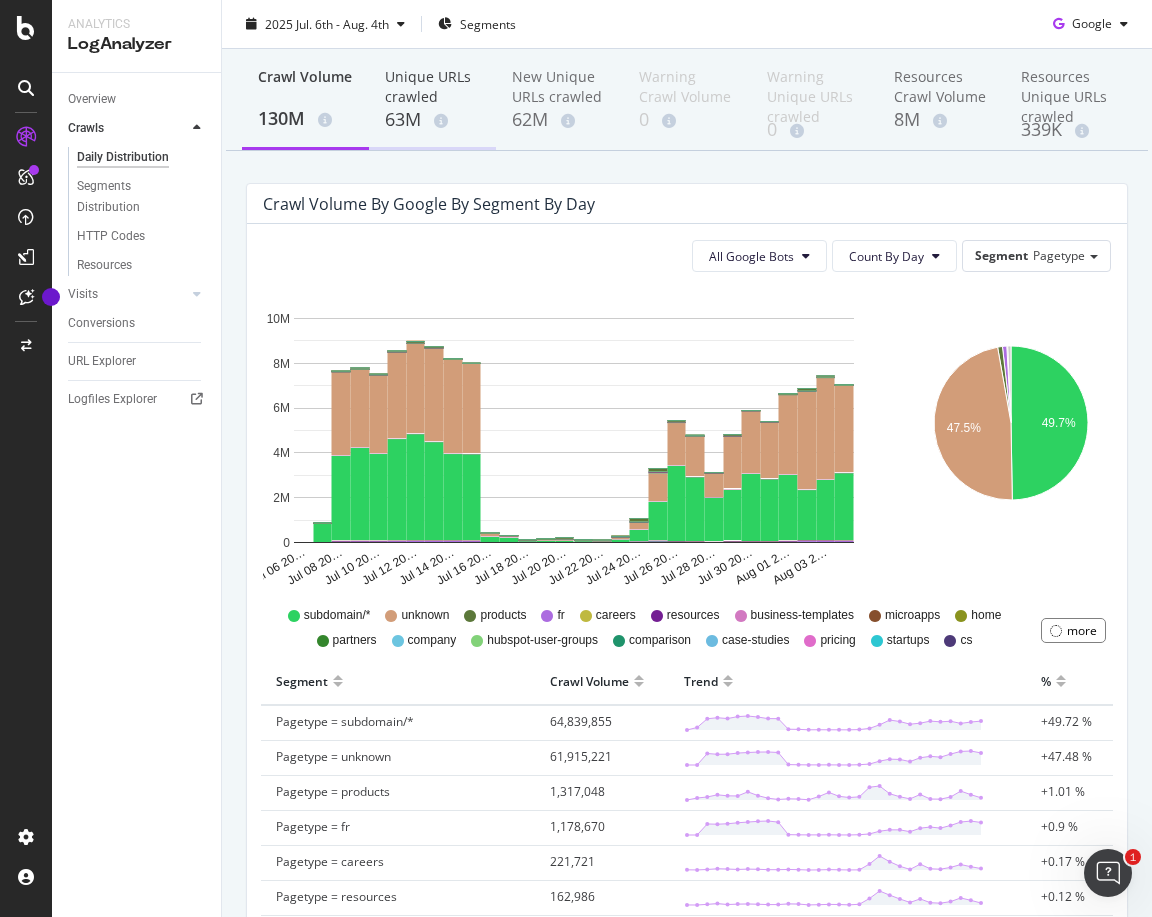 click on "63M" at bounding box center [432, 120] 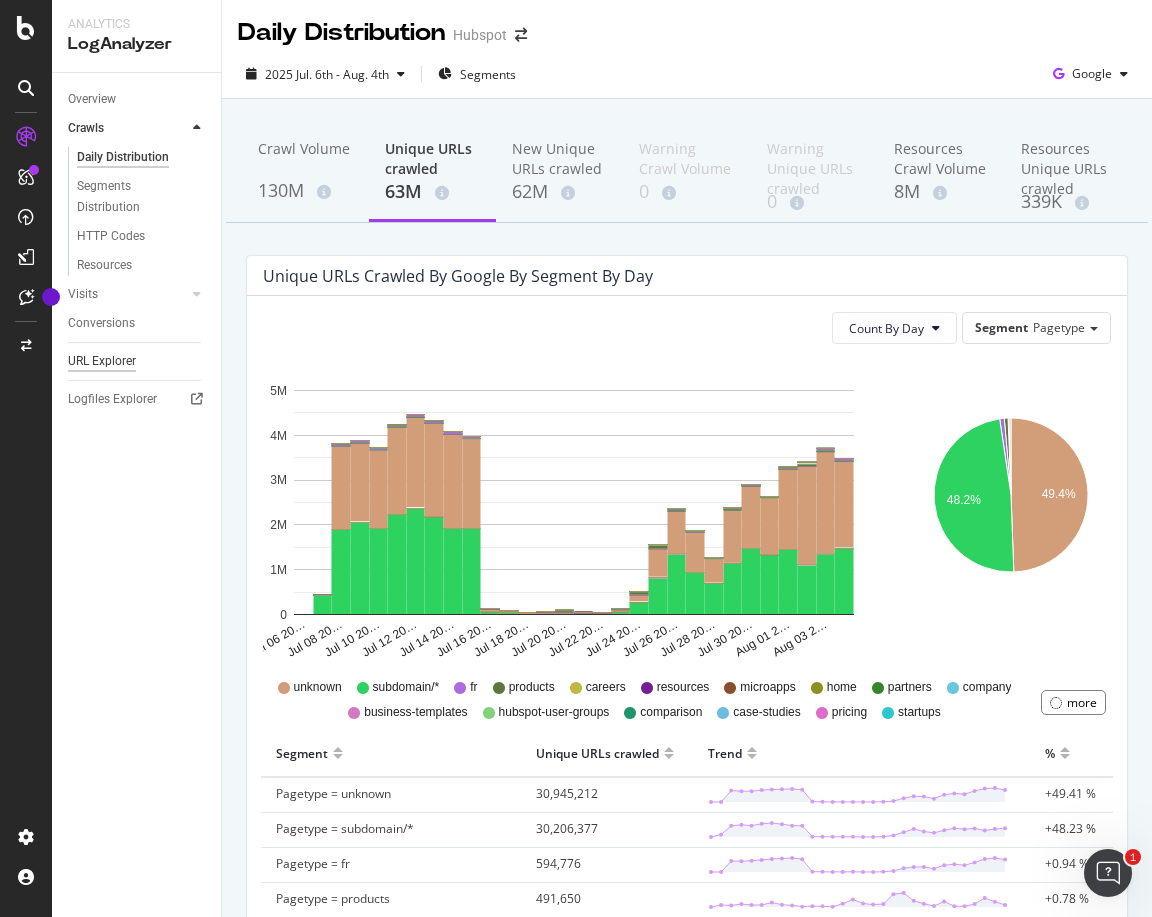 click on "URL Explorer" at bounding box center [102, 361] 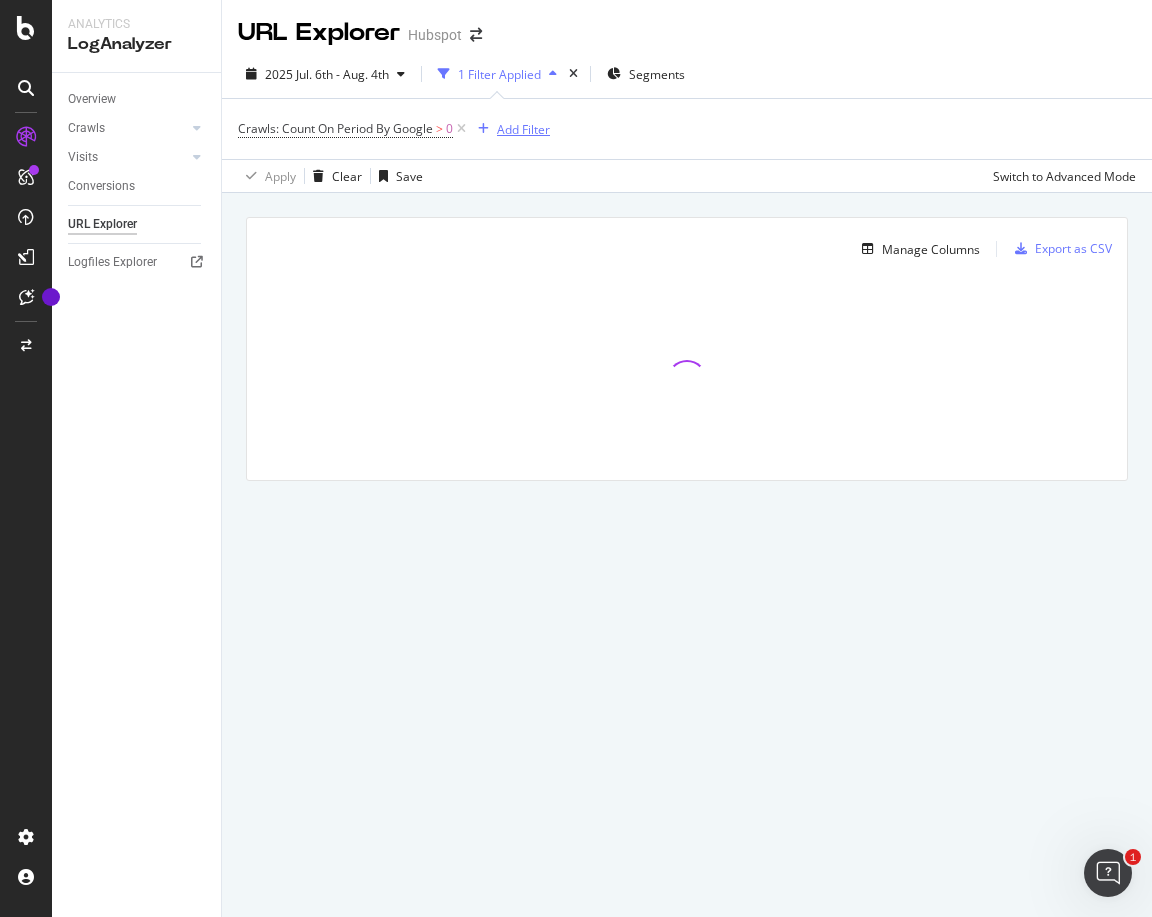 click on "Add Filter" at bounding box center [523, 129] 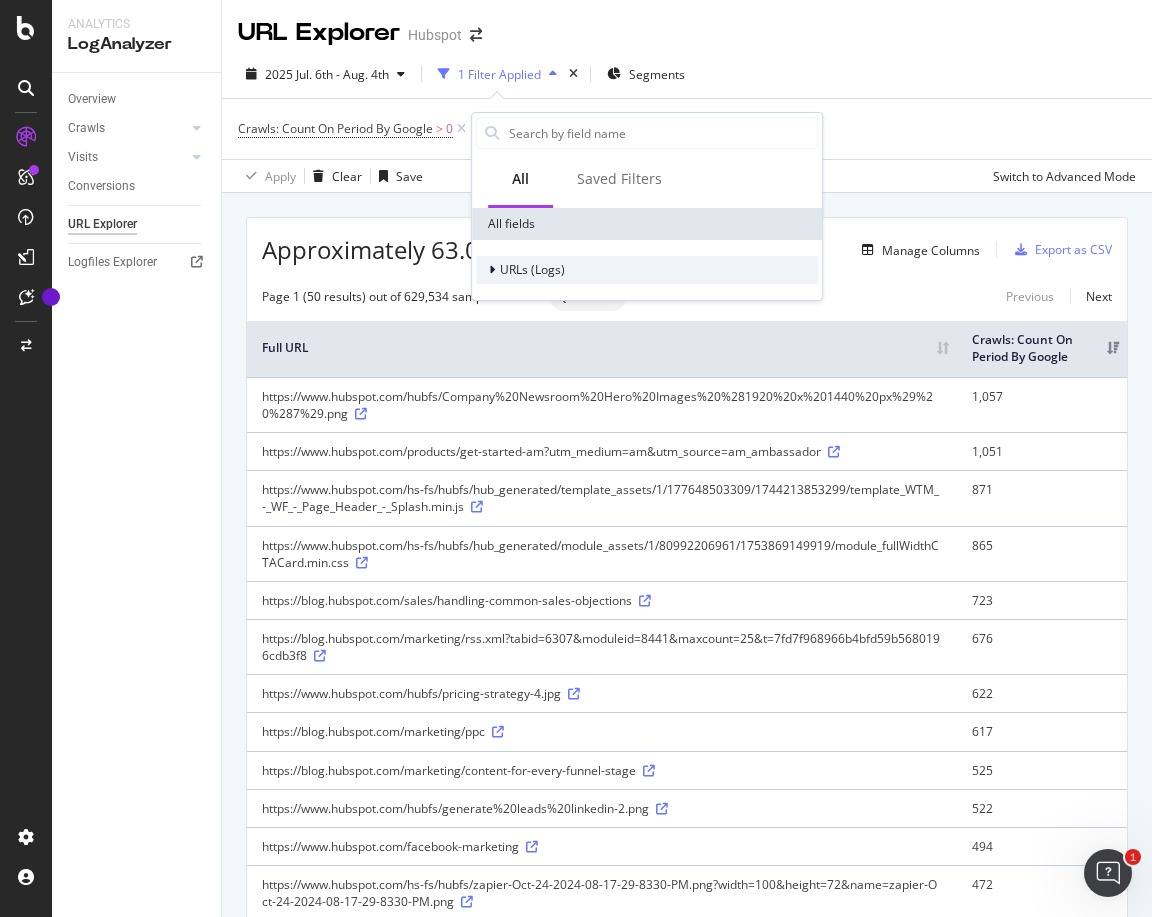 click on "URLs (Logs)" at bounding box center [532, 269] 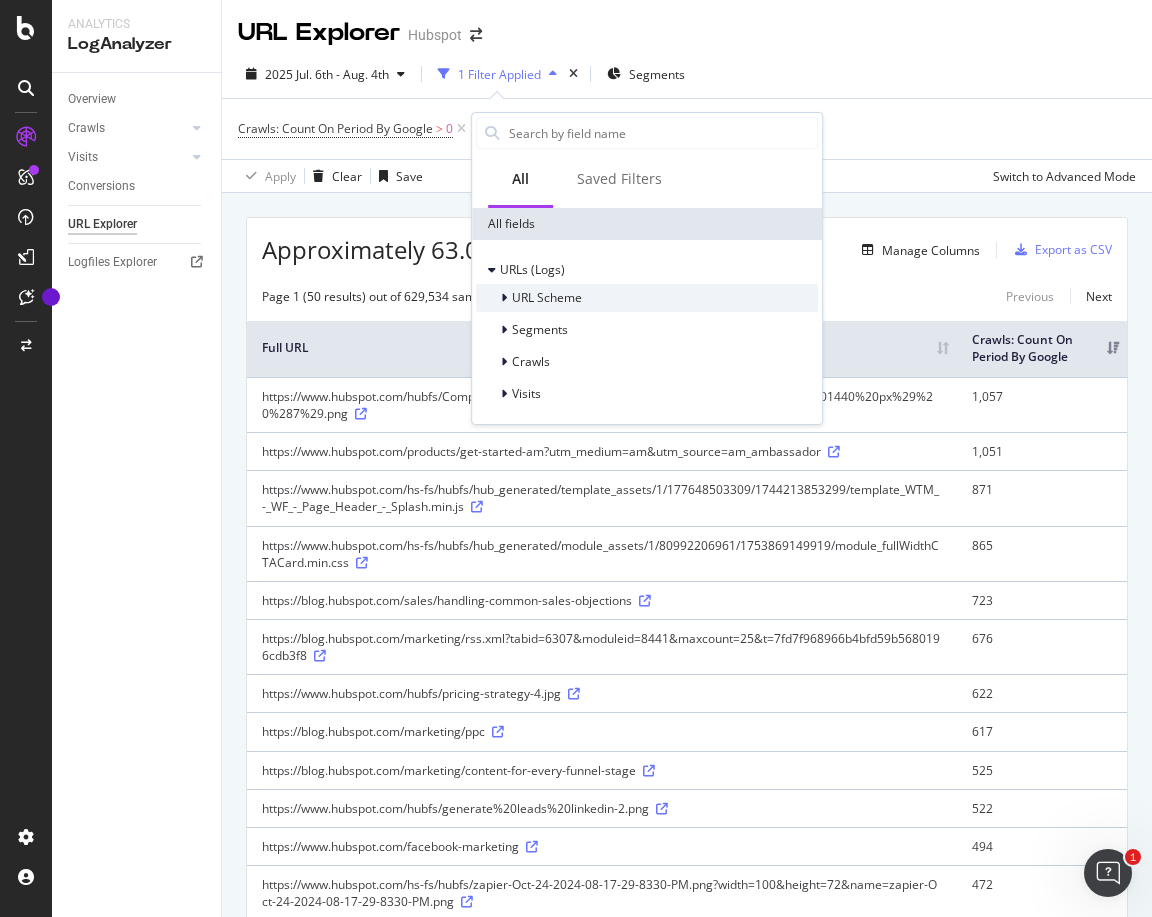 click on "URL Scheme" at bounding box center (547, 297) 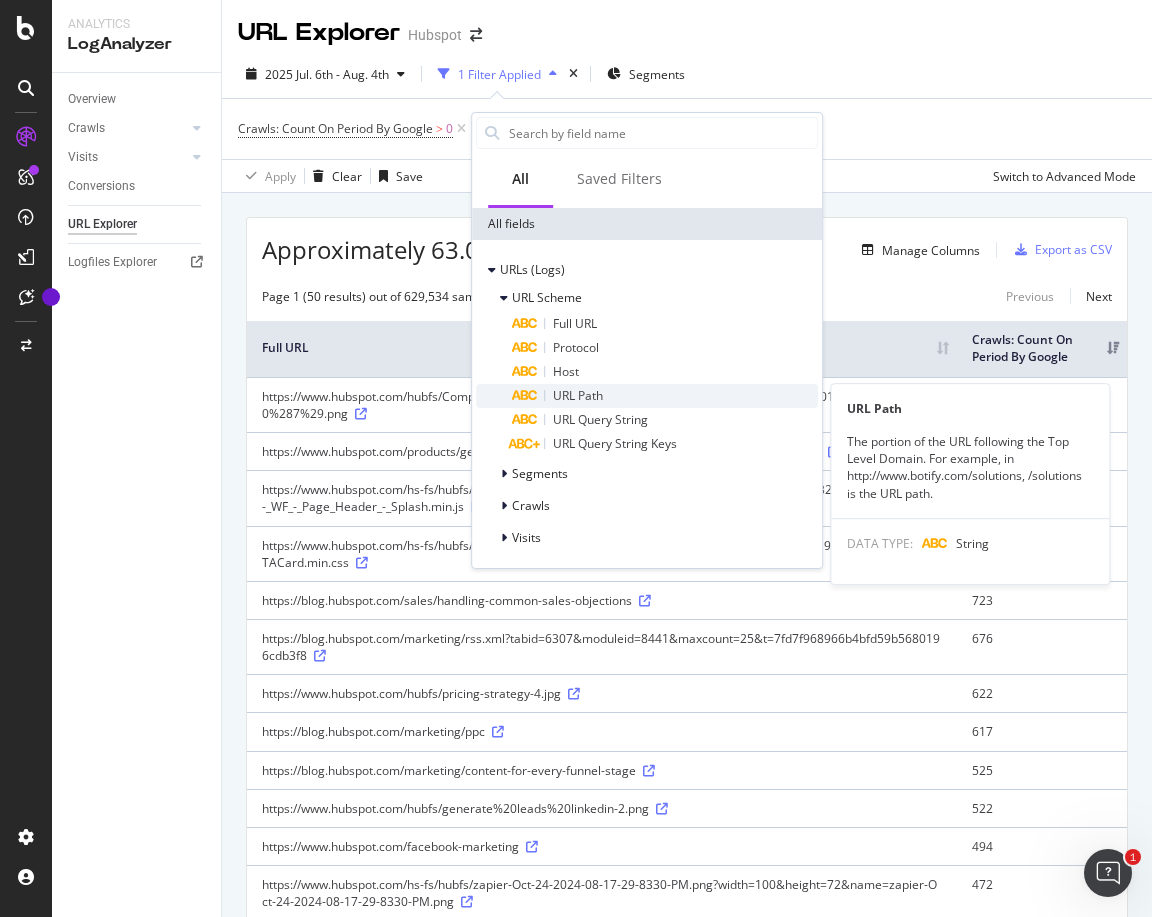 click on "URL Path" at bounding box center (578, 395) 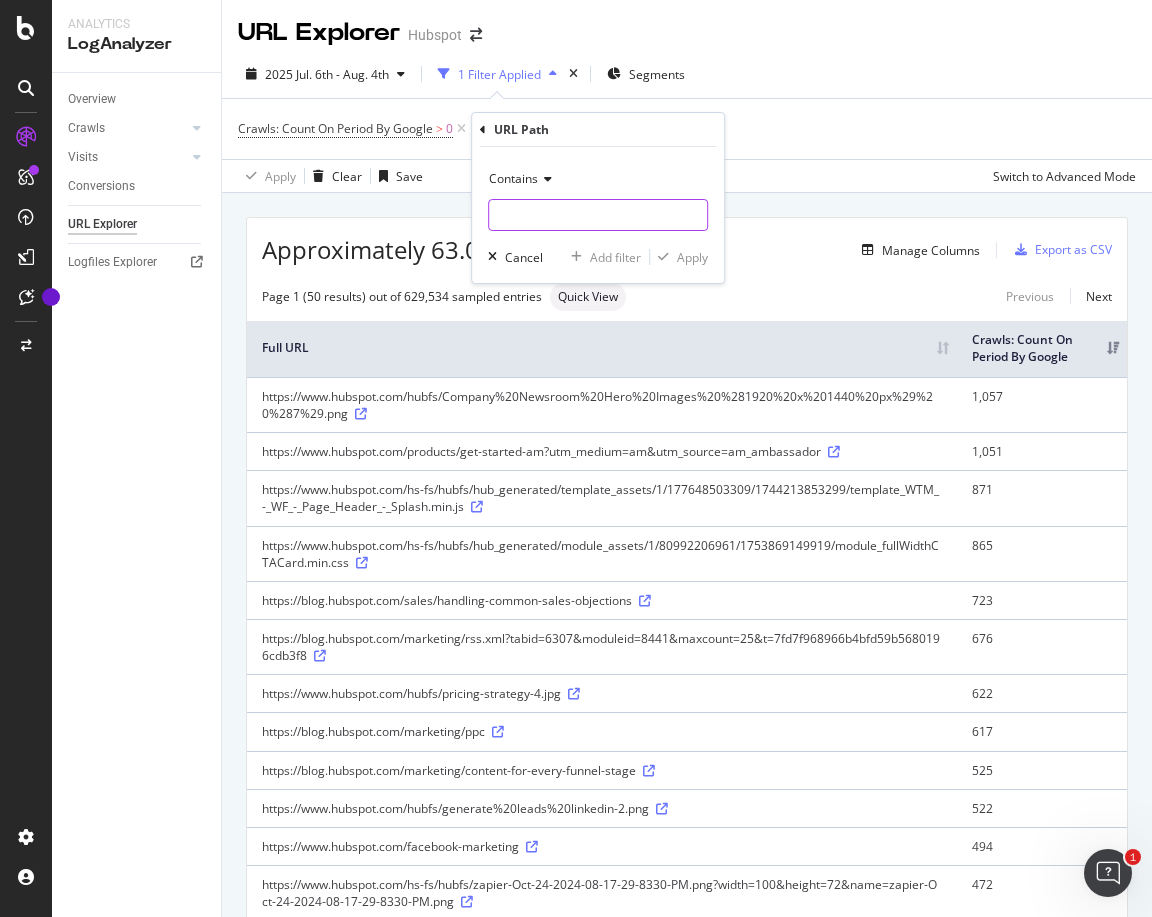 click at bounding box center (598, 215) 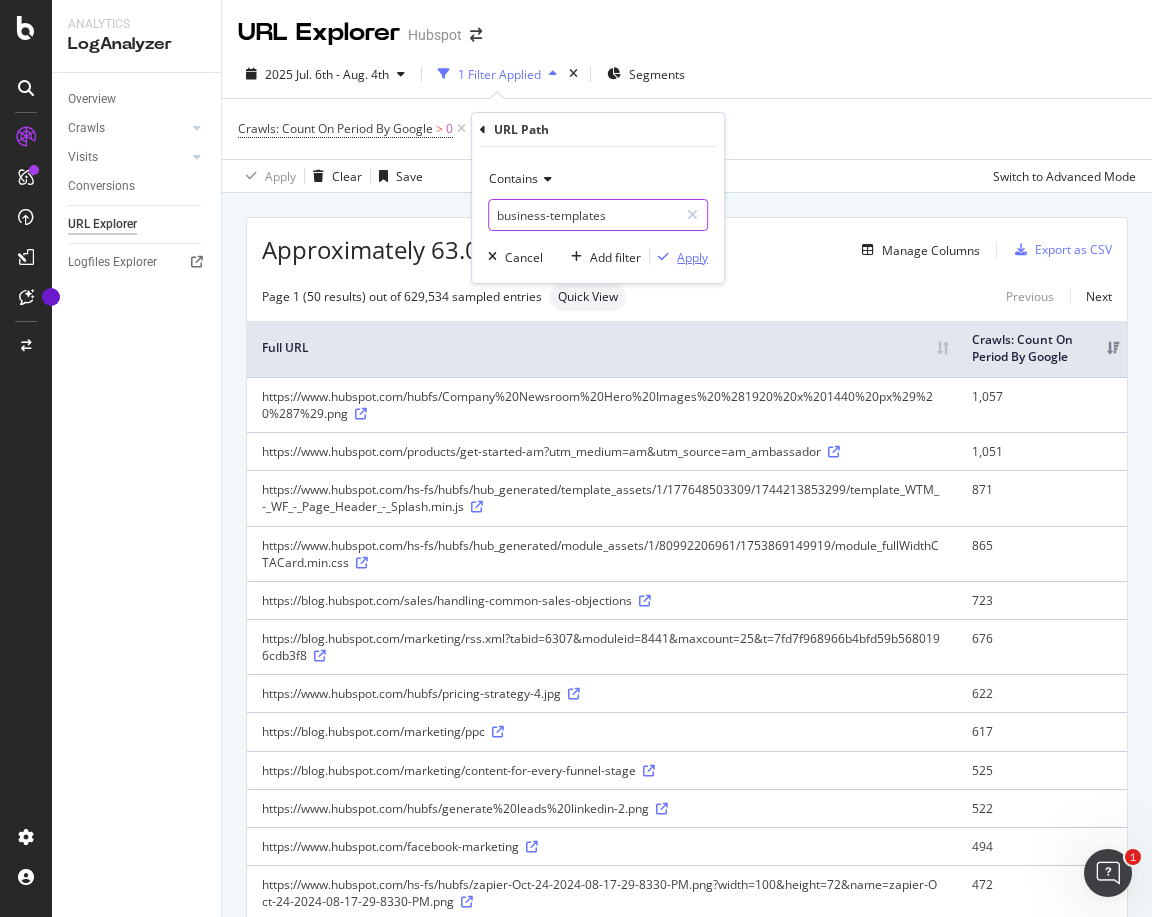 type on "business-templates" 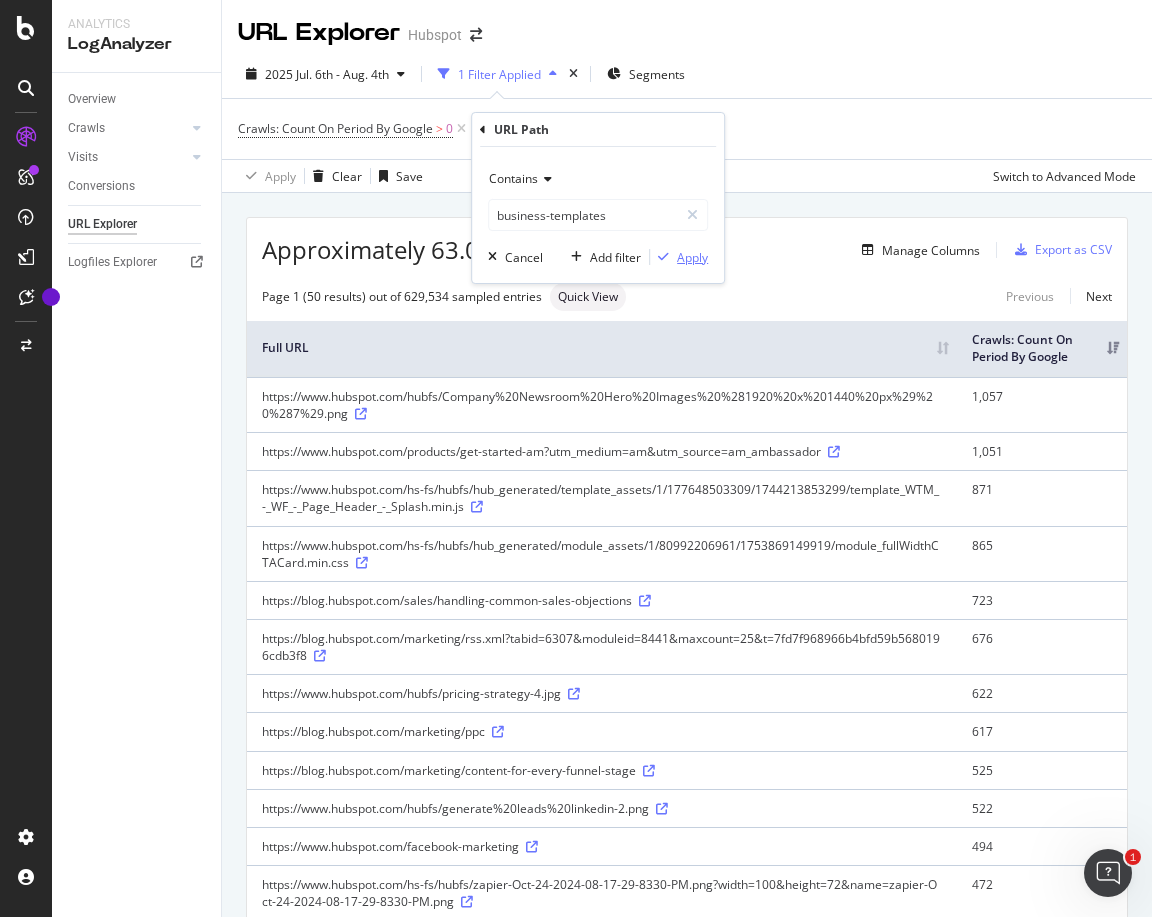 click on "Apply" at bounding box center [679, 257] 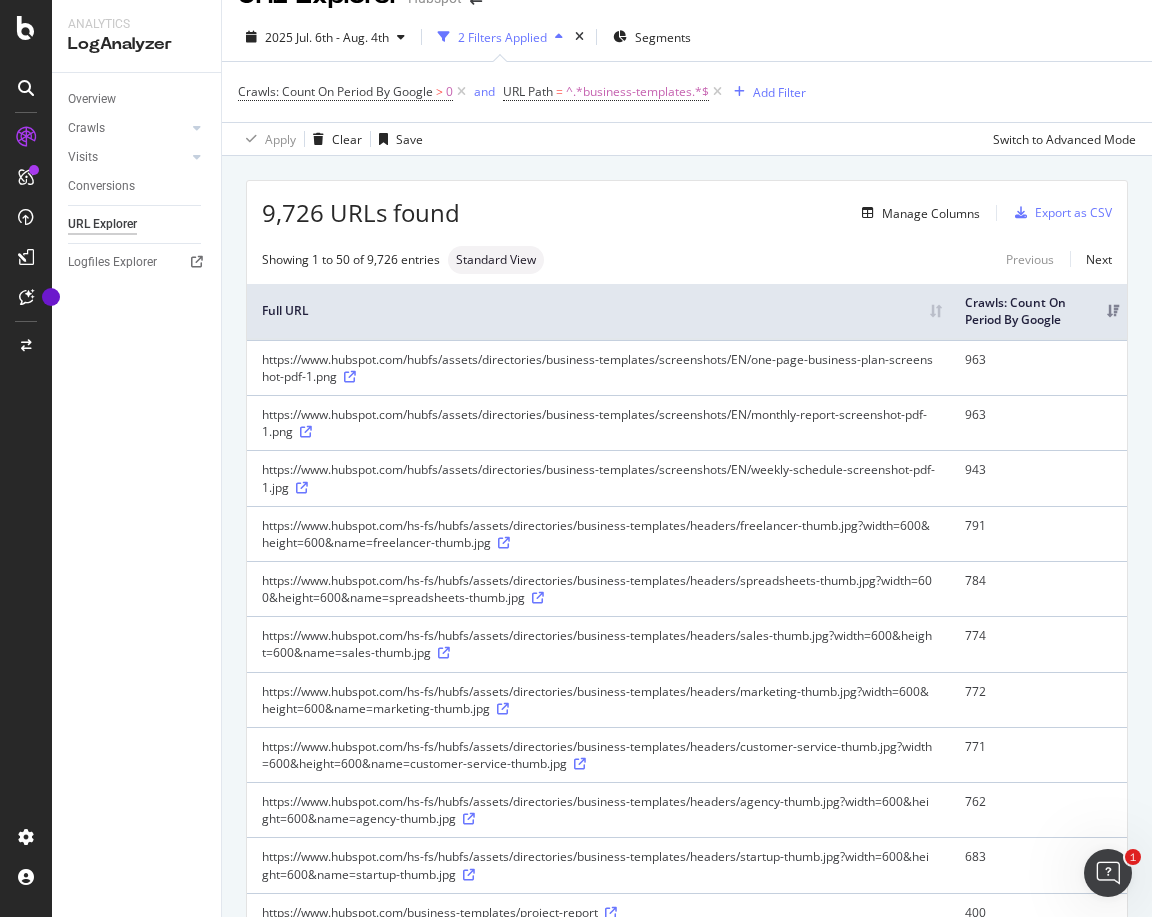 scroll, scrollTop: 0, scrollLeft: 0, axis: both 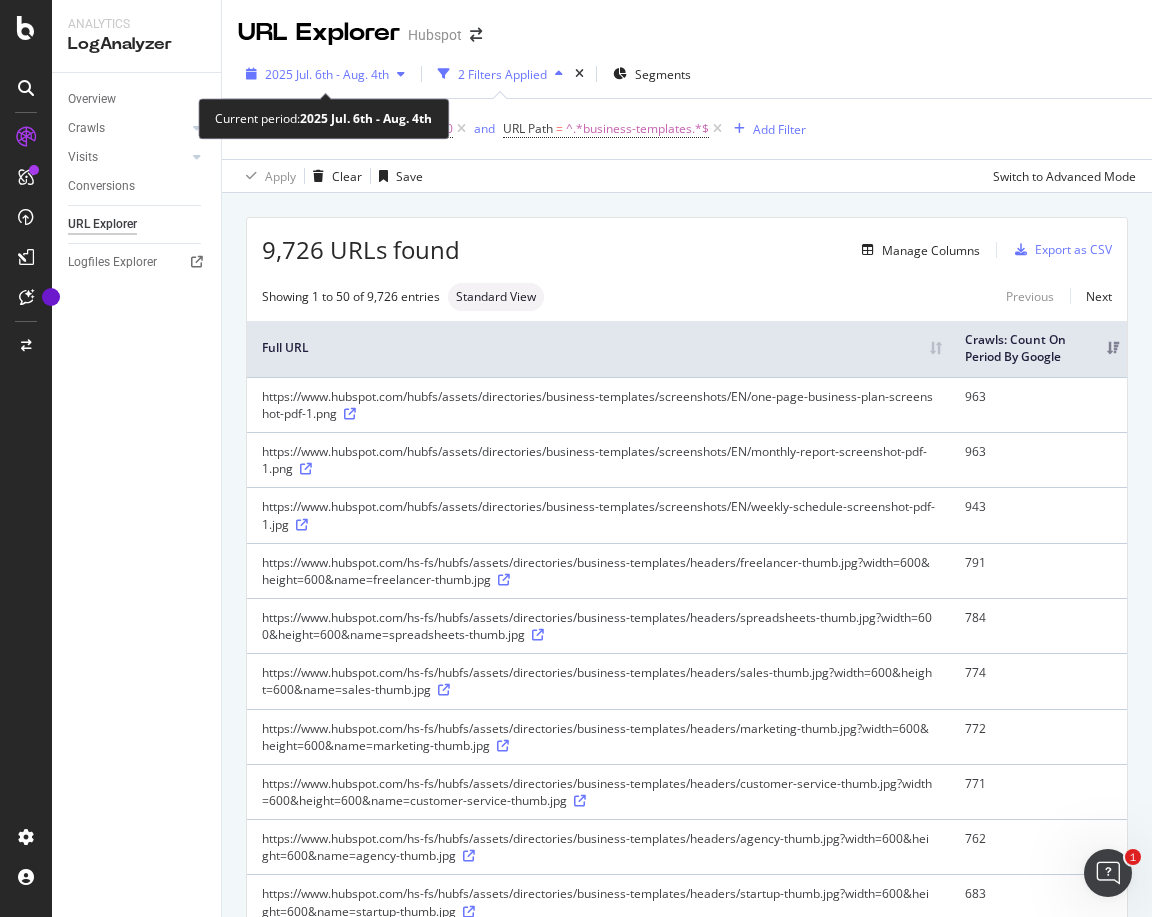 click on "2025 Jul. 6th - Aug. 4th" at bounding box center [327, 74] 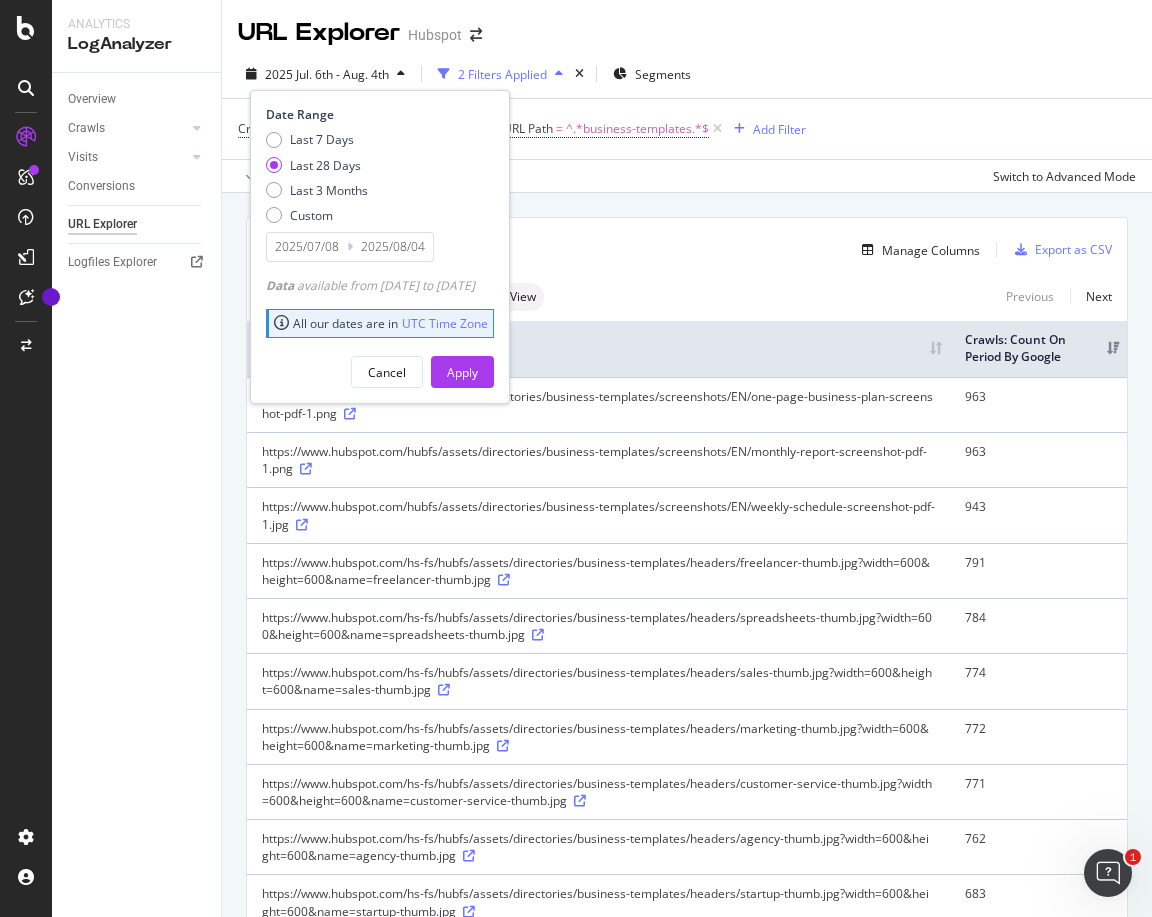 click on "9,726 URLs found Manage Columns Export as CSV" at bounding box center [687, 242] 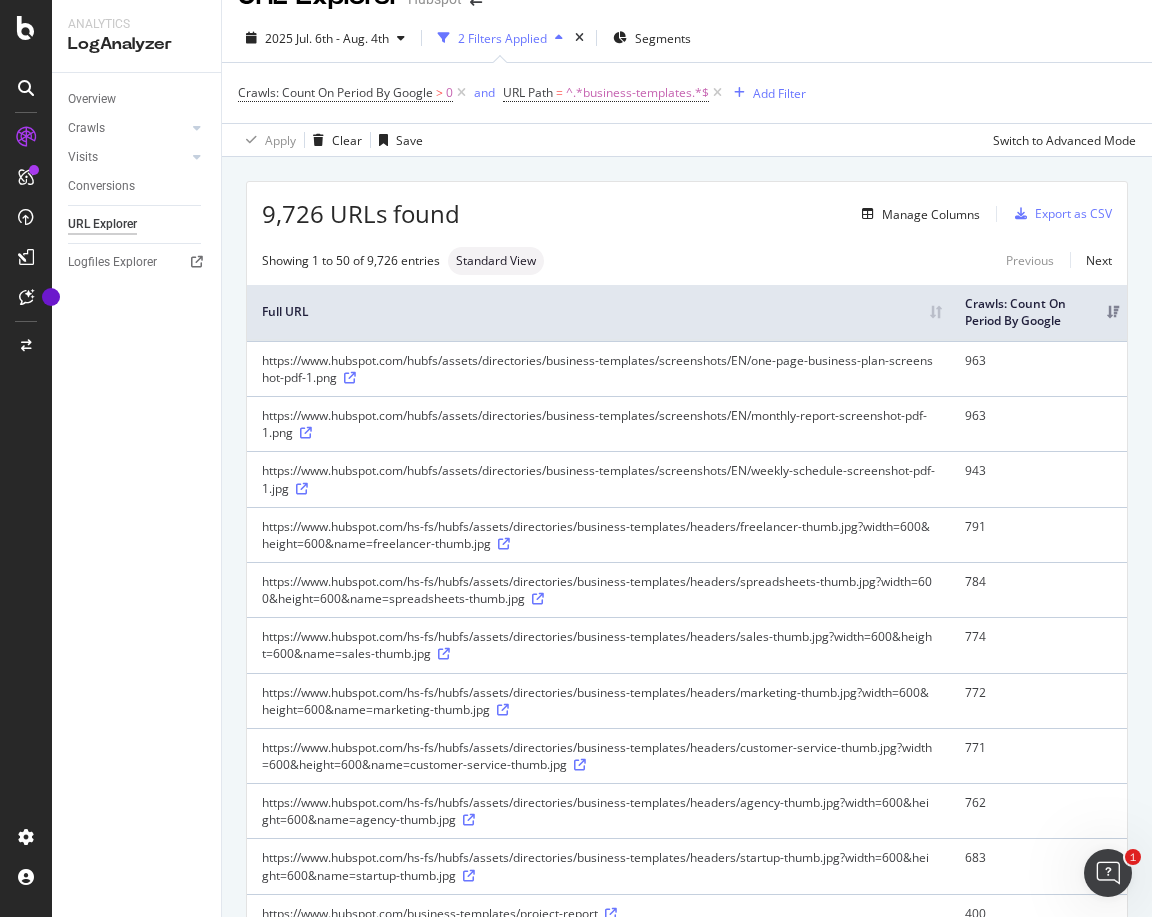scroll, scrollTop: 0, scrollLeft: 0, axis: both 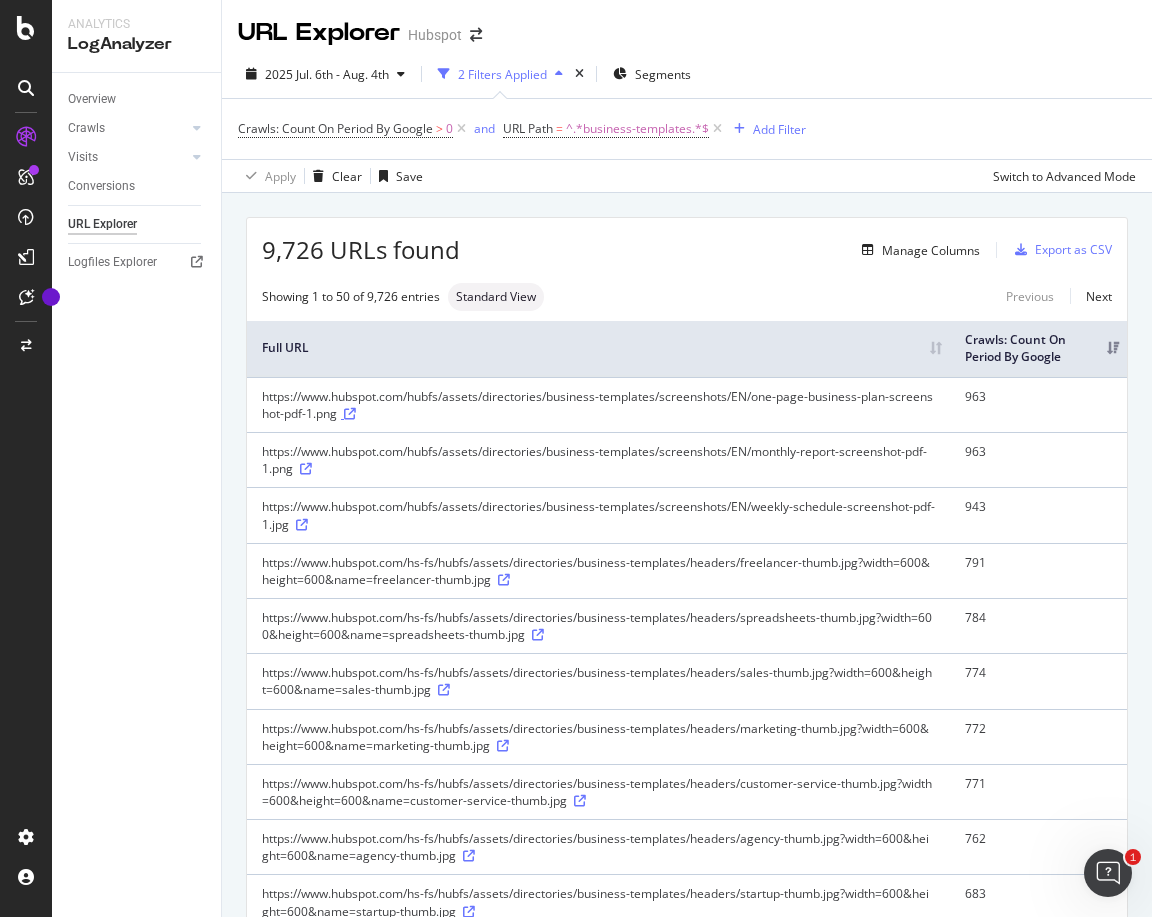 click at bounding box center [350, 414] 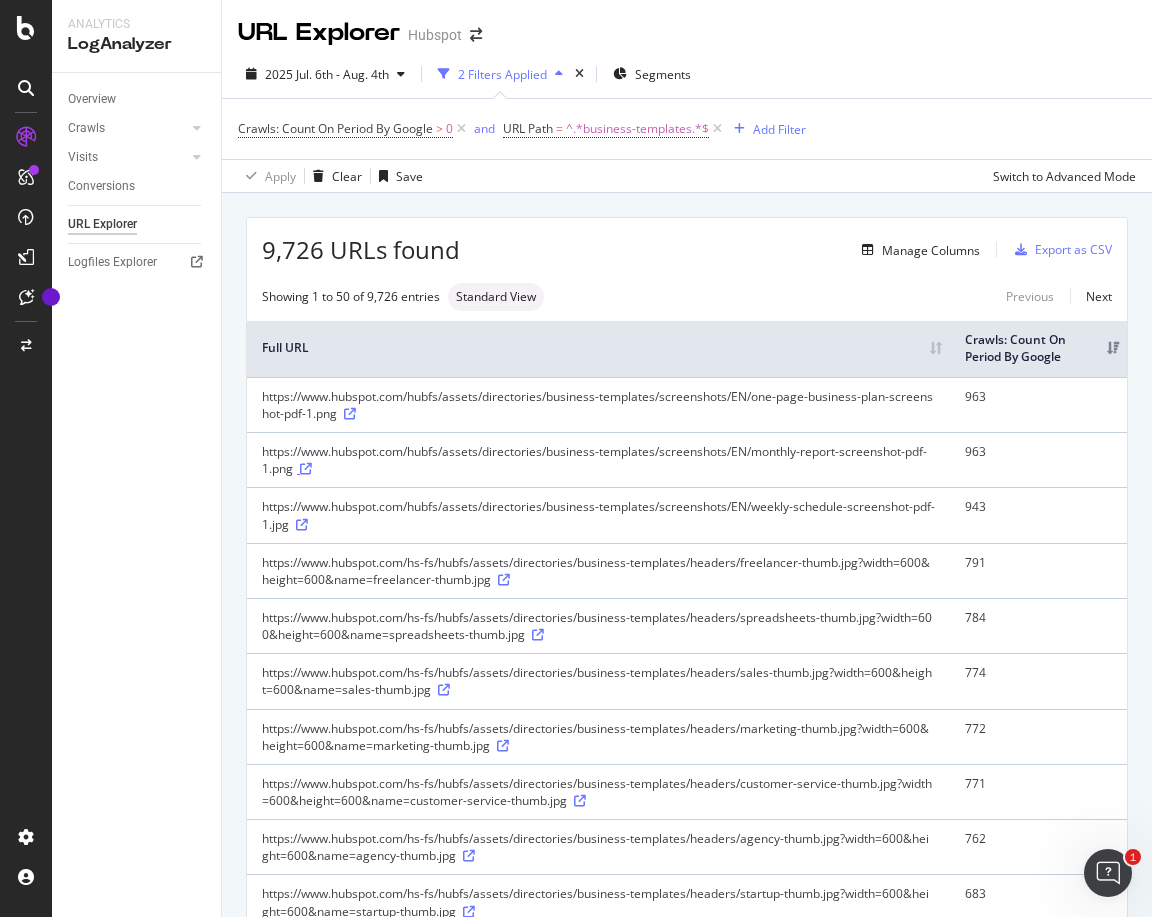 click at bounding box center (306, 469) 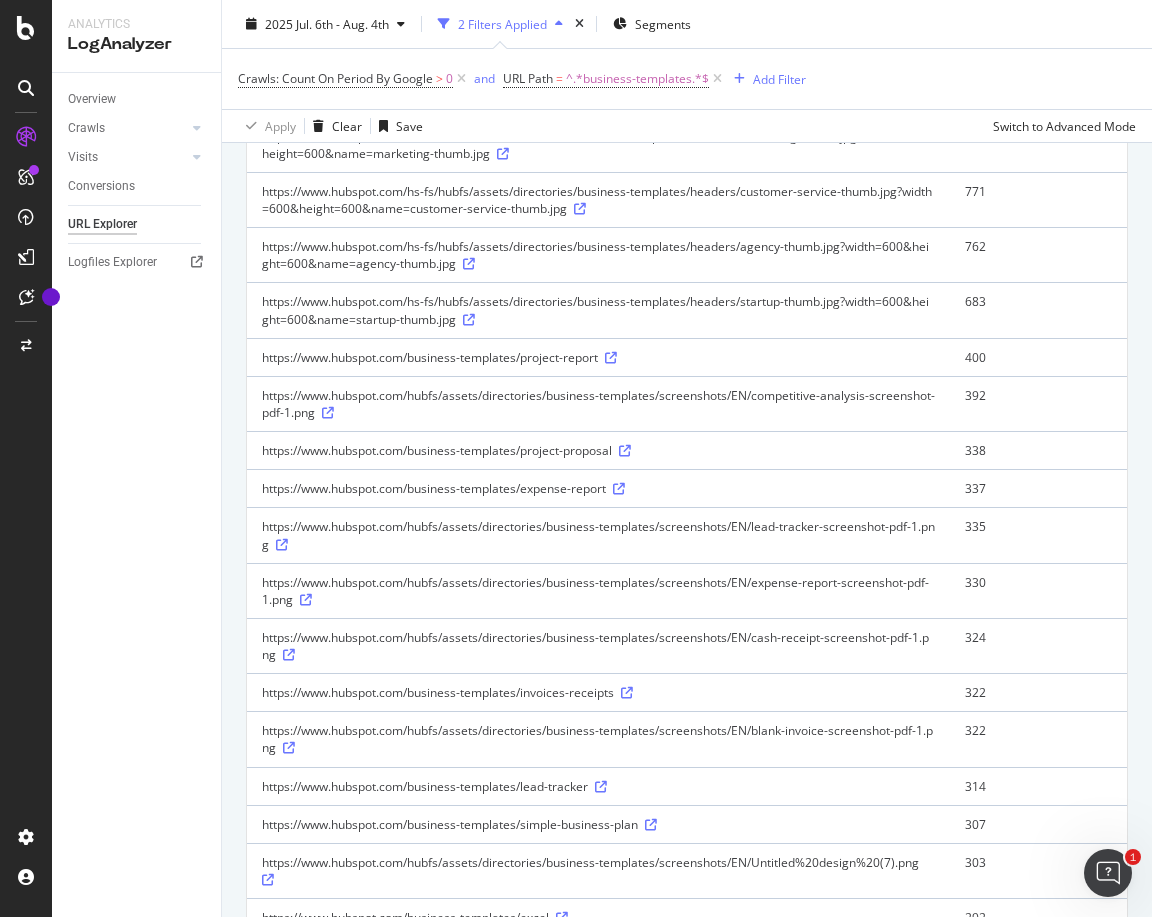 scroll, scrollTop: 590, scrollLeft: 0, axis: vertical 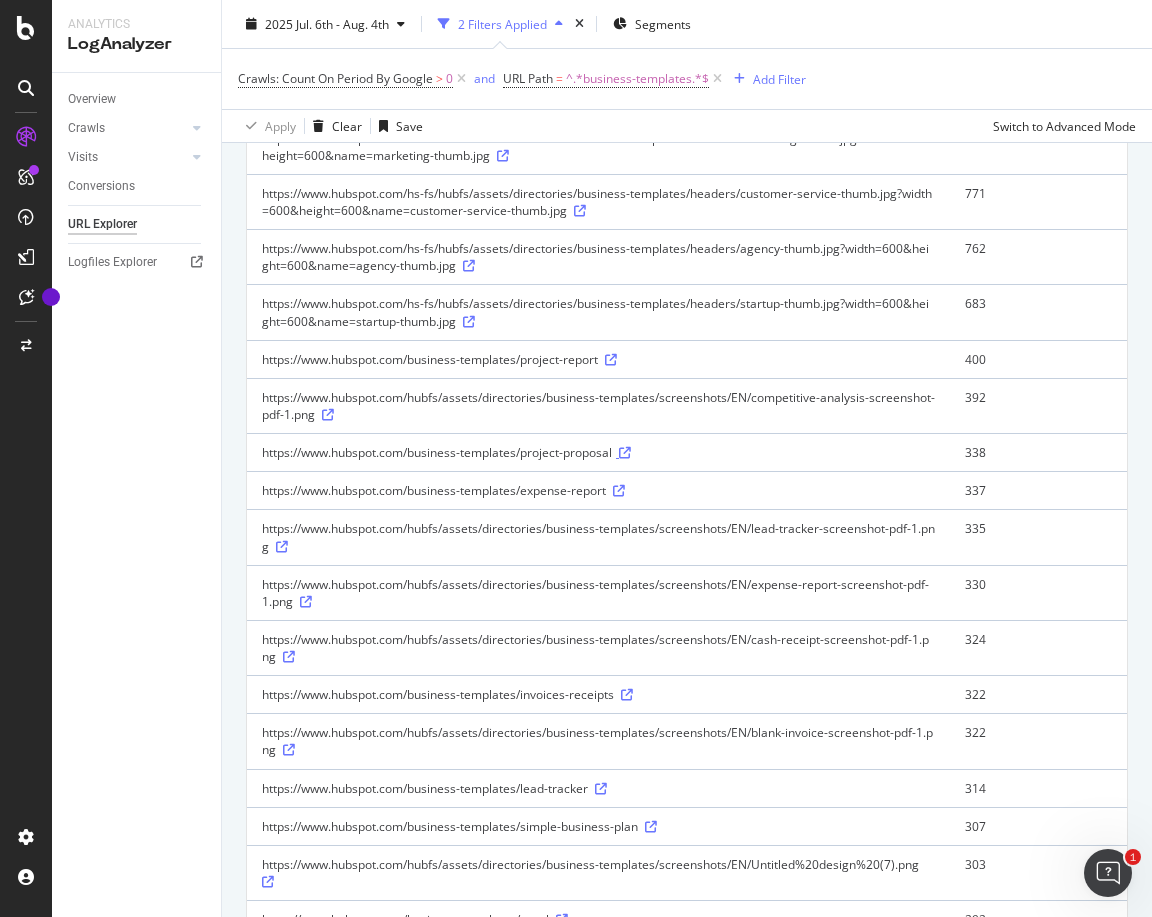 click at bounding box center [625, 453] 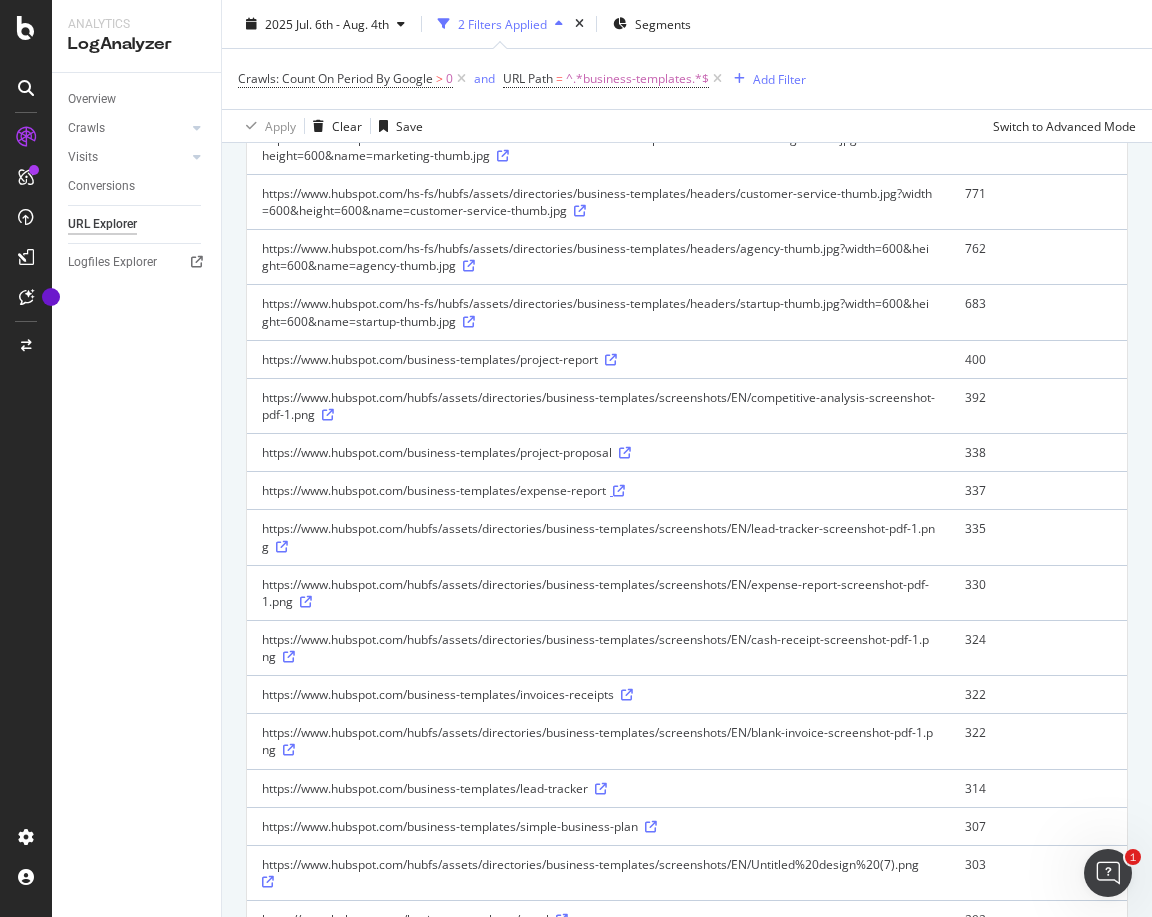click at bounding box center (619, 491) 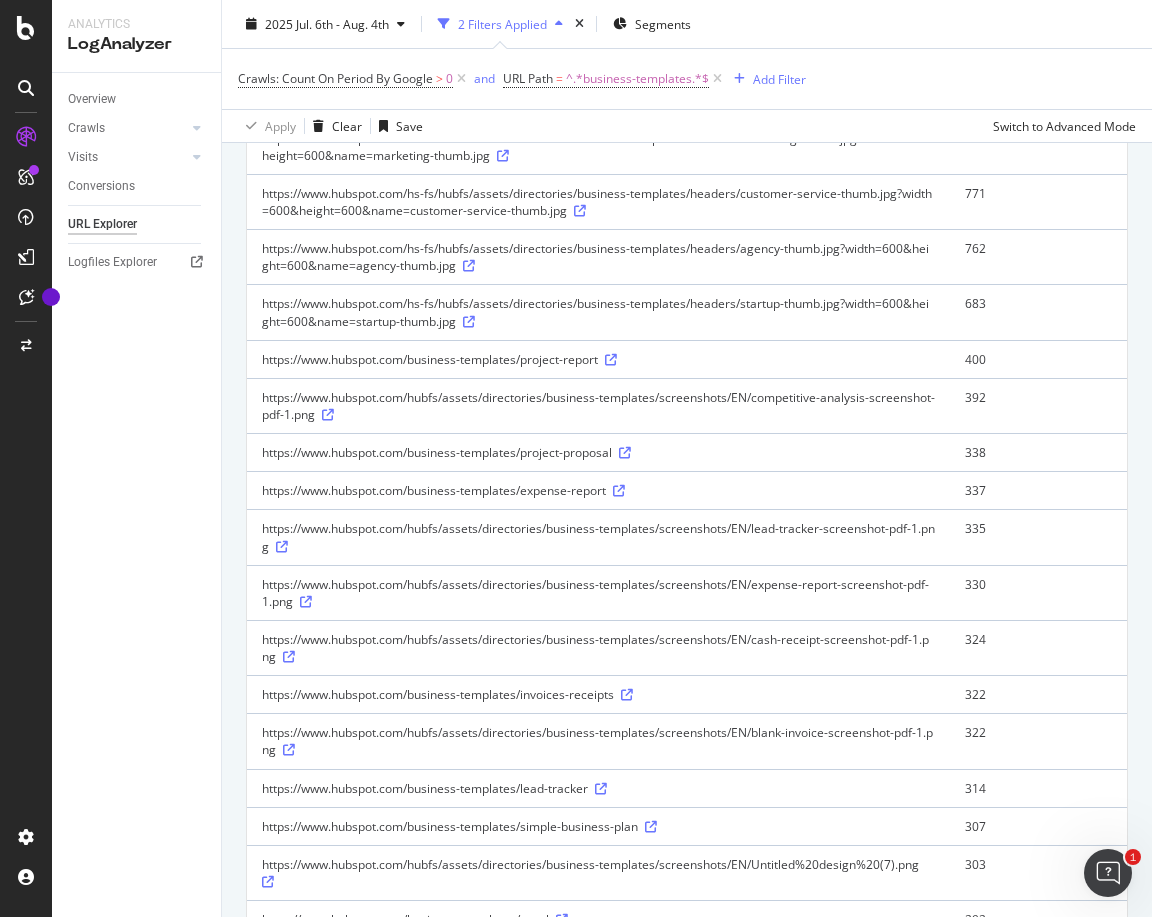 click on "https://www.hubspot.com/business-templates/expense-report" at bounding box center [598, 490] 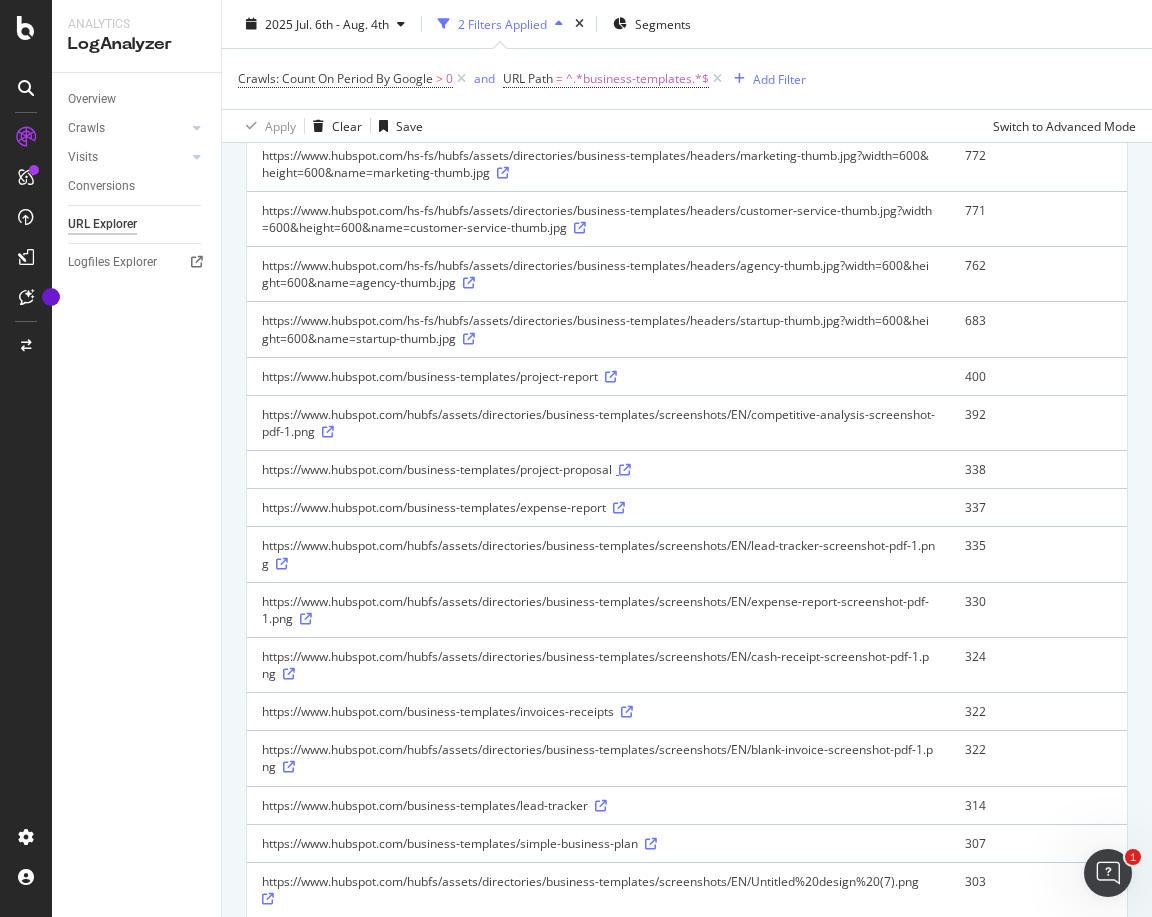 scroll, scrollTop: 570, scrollLeft: 0, axis: vertical 